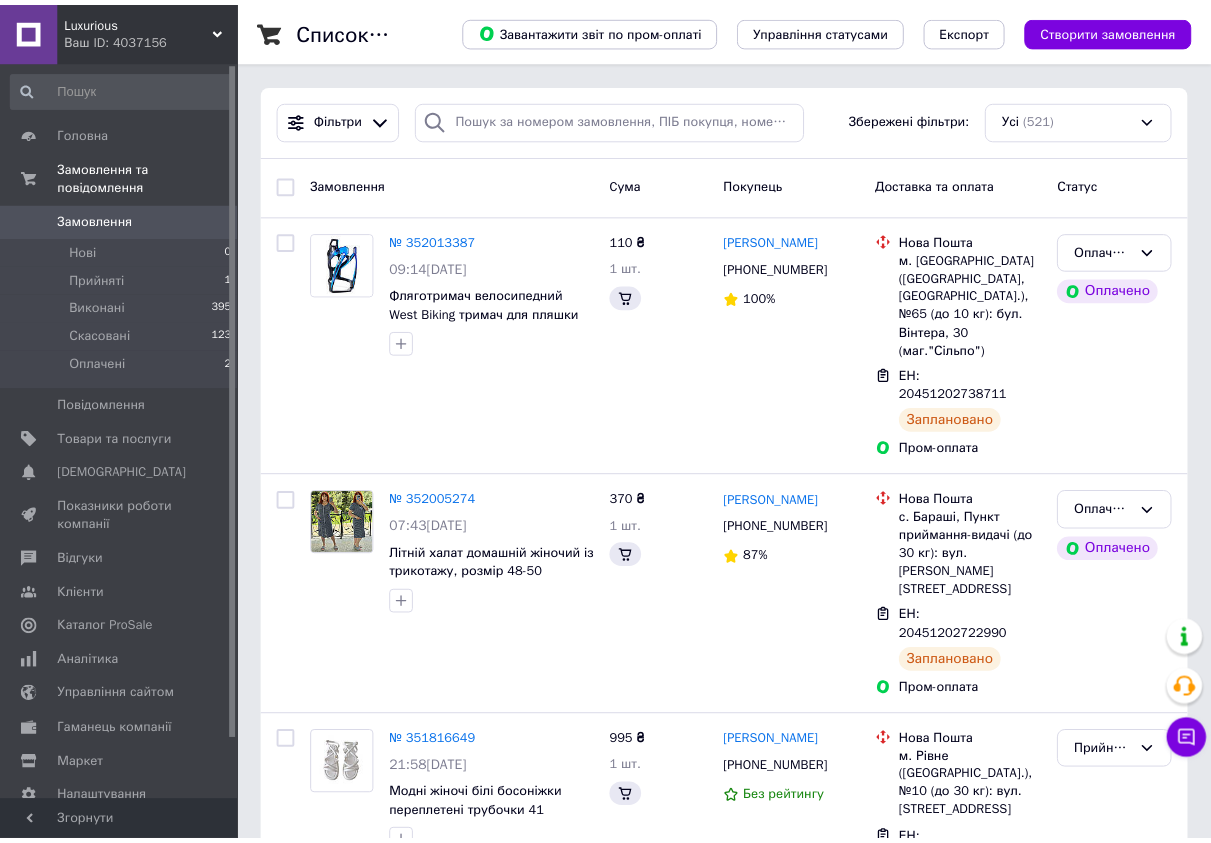 scroll, scrollTop: 0, scrollLeft: 0, axis: both 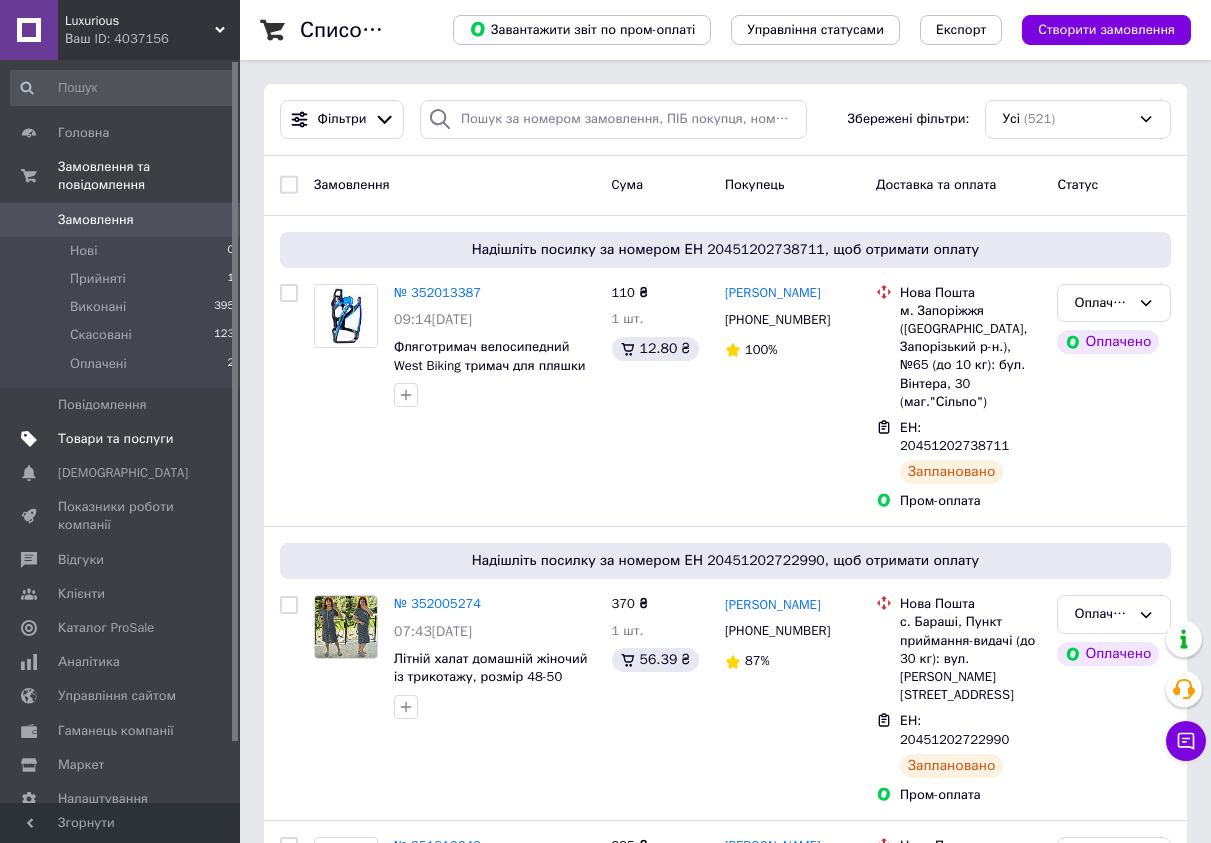click on "Товари та послуги" at bounding box center [121, 439] 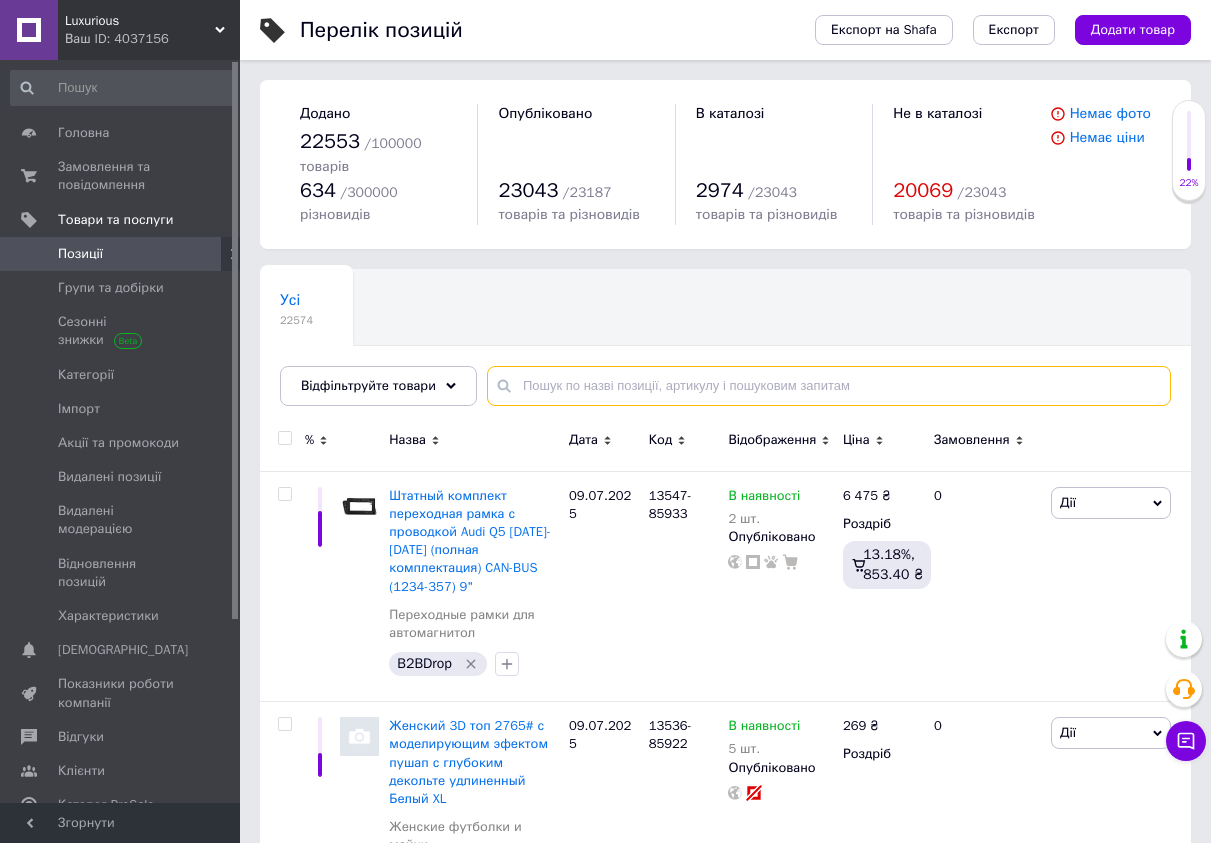 click at bounding box center [829, 386] 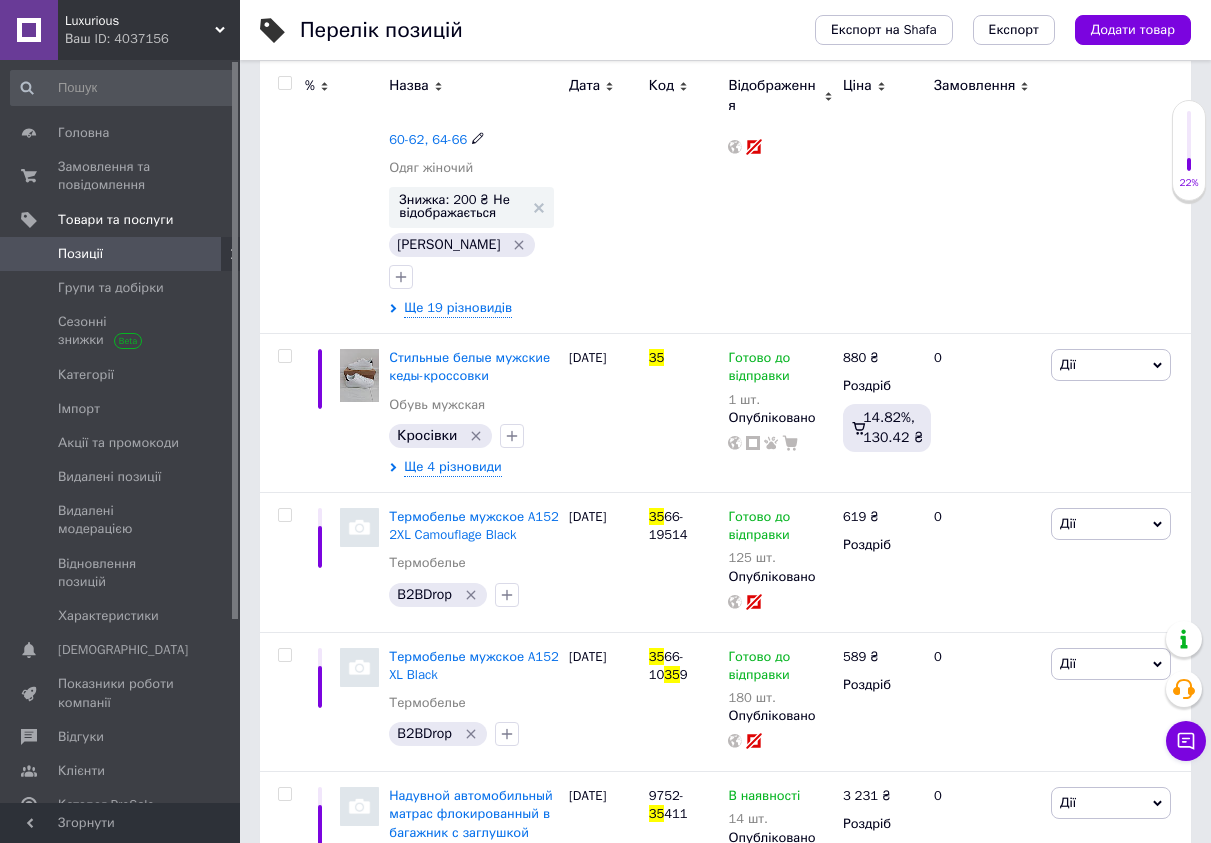 scroll, scrollTop: 720, scrollLeft: 0, axis: vertical 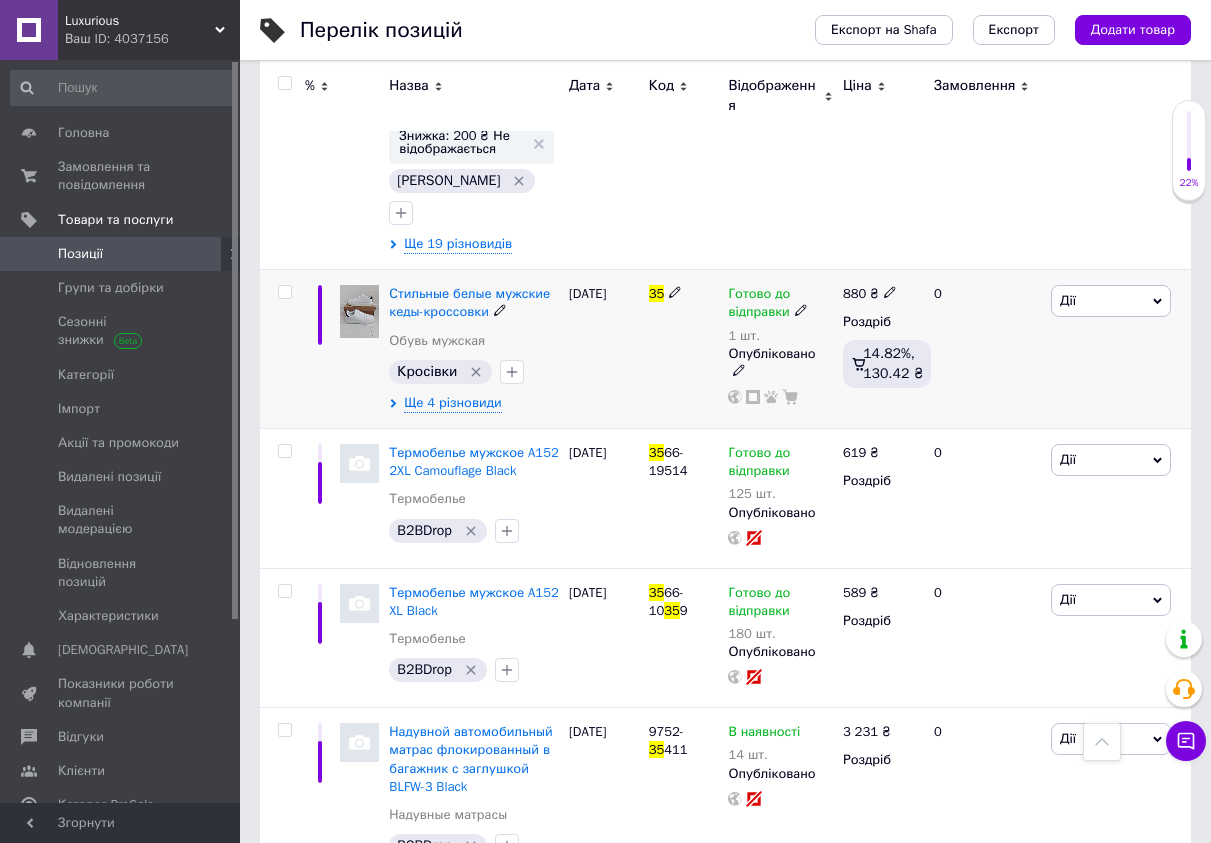 type on "35" 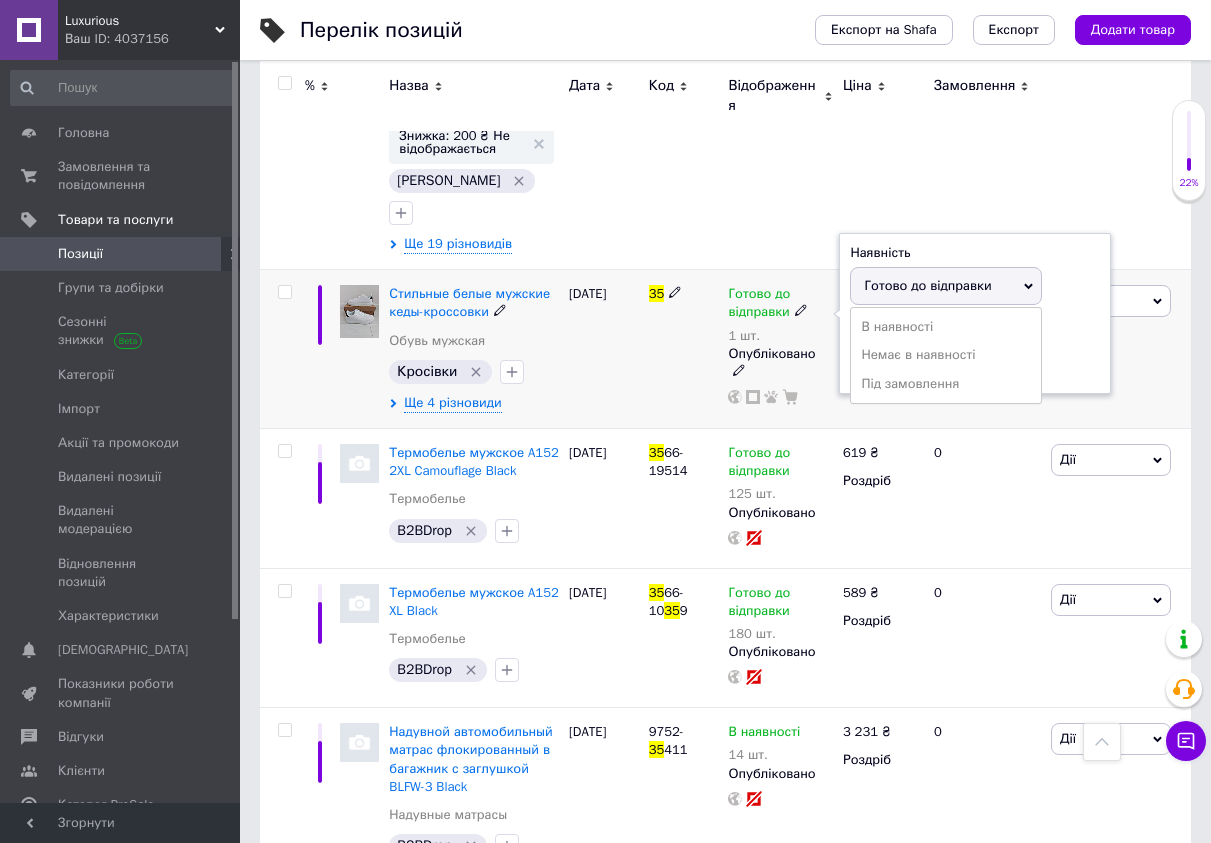 click on "Стильные белые мужские кеды-кроссовки Обувь мужская" at bounding box center (474, 322) 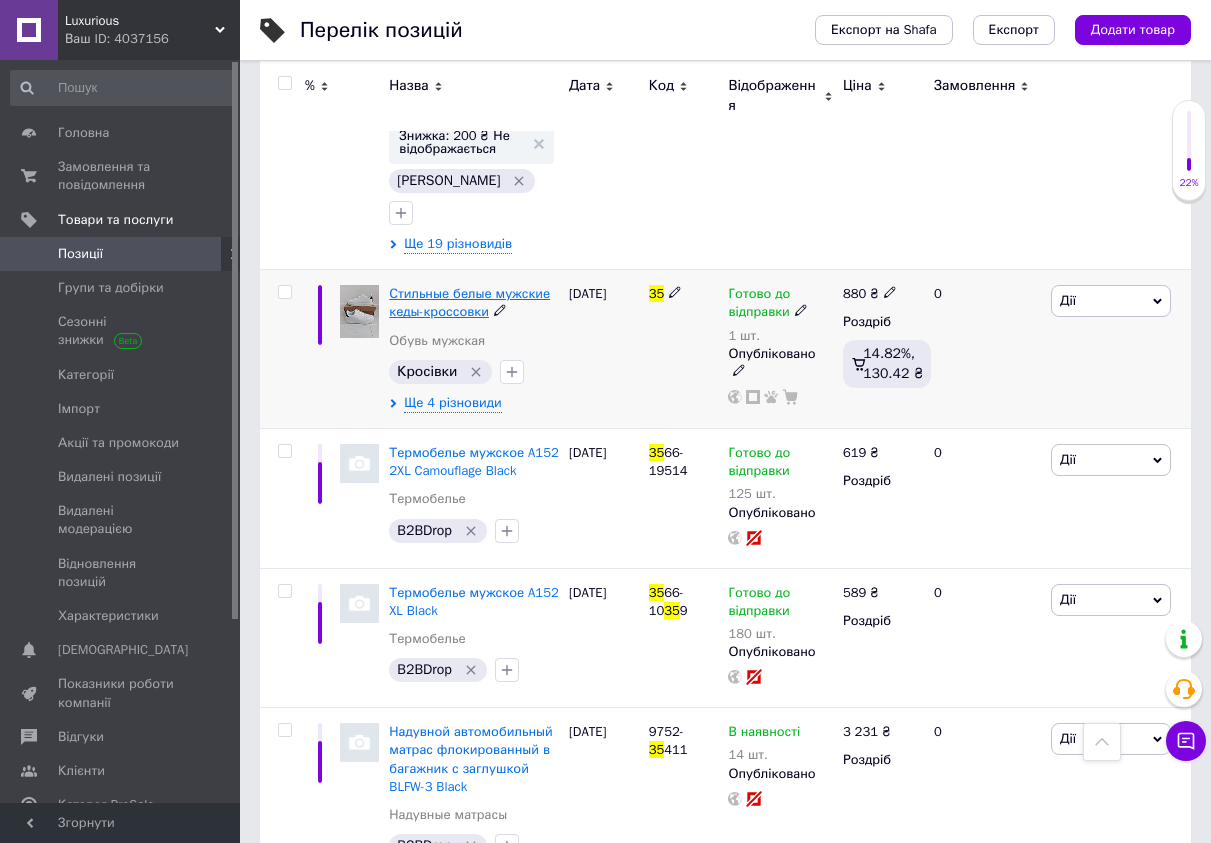 click on "Стильные белые мужские кеды-кроссовки" at bounding box center [469, 302] 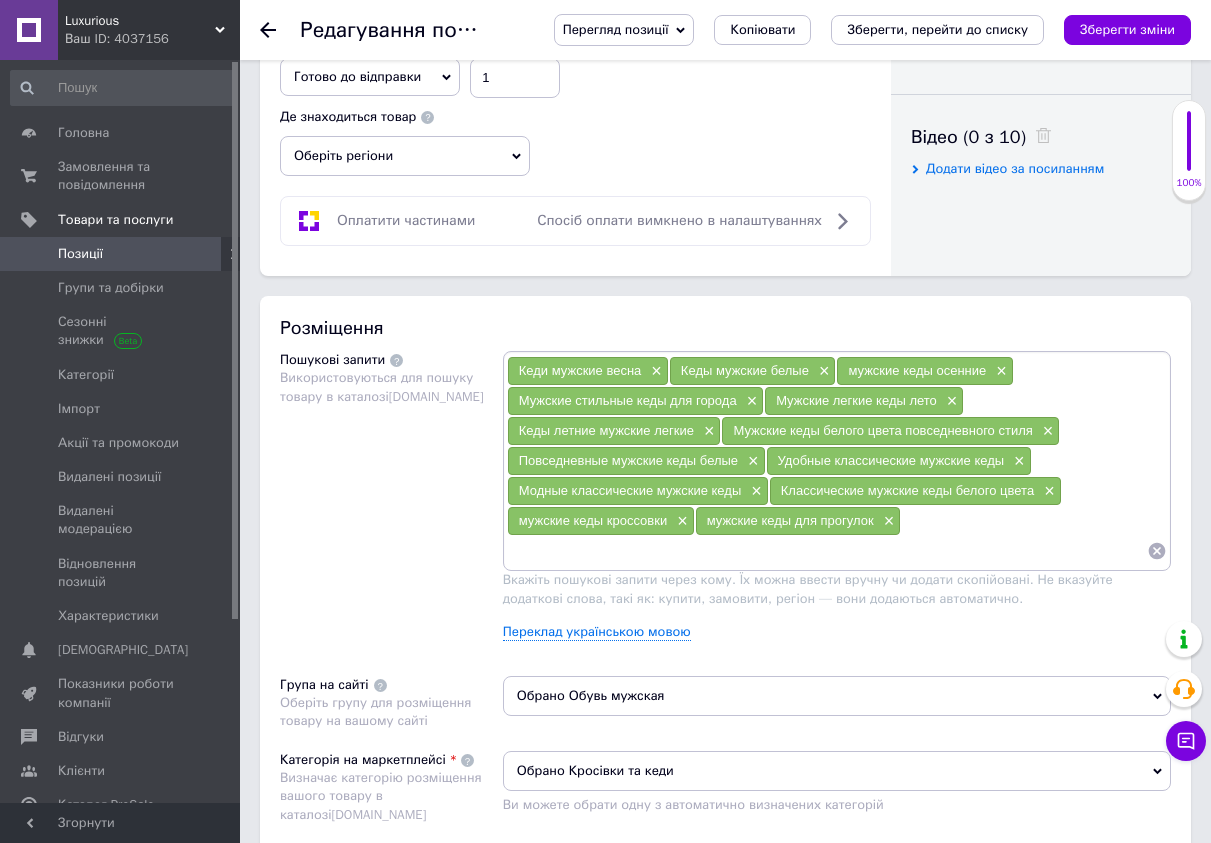 scroll, scrollTop: 778, scrollLeft: 0, axis: vertical 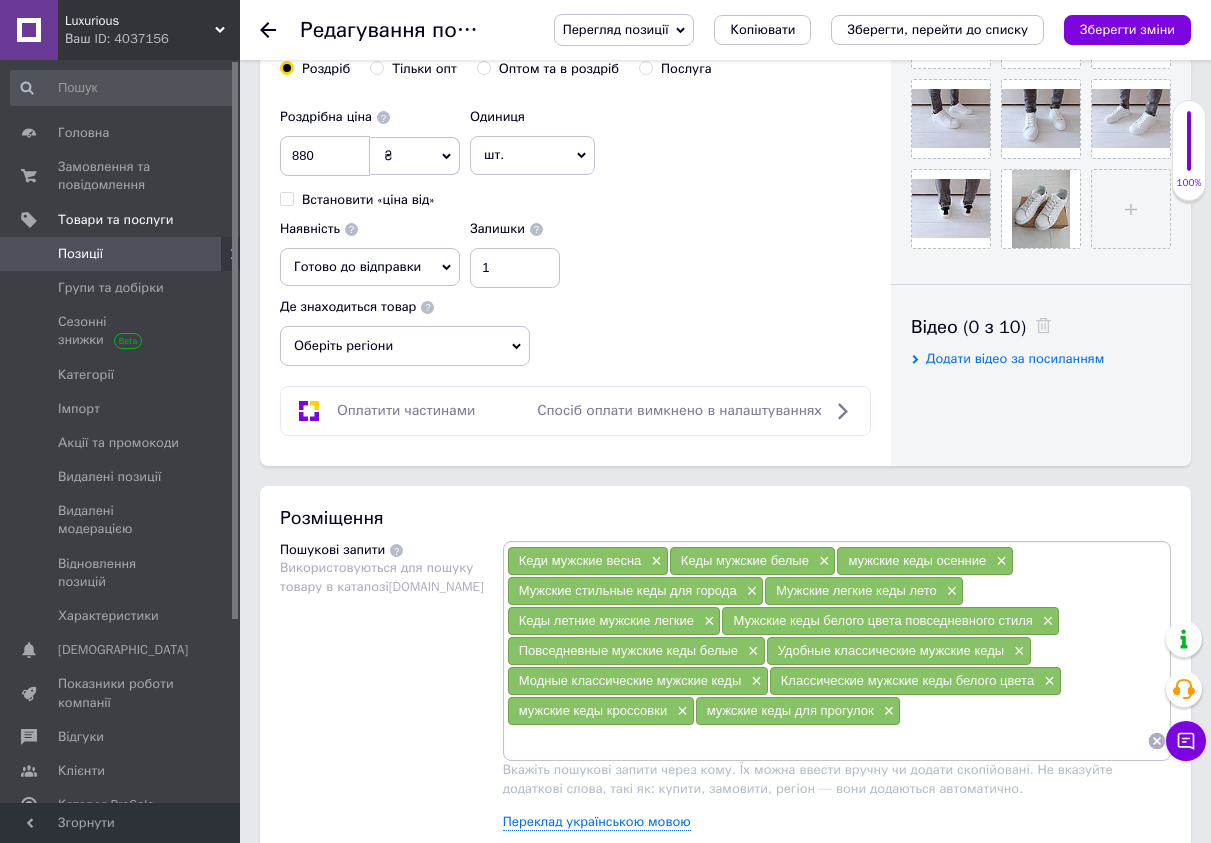 click on "Готово до відправки" at bounding box center [370, 267] 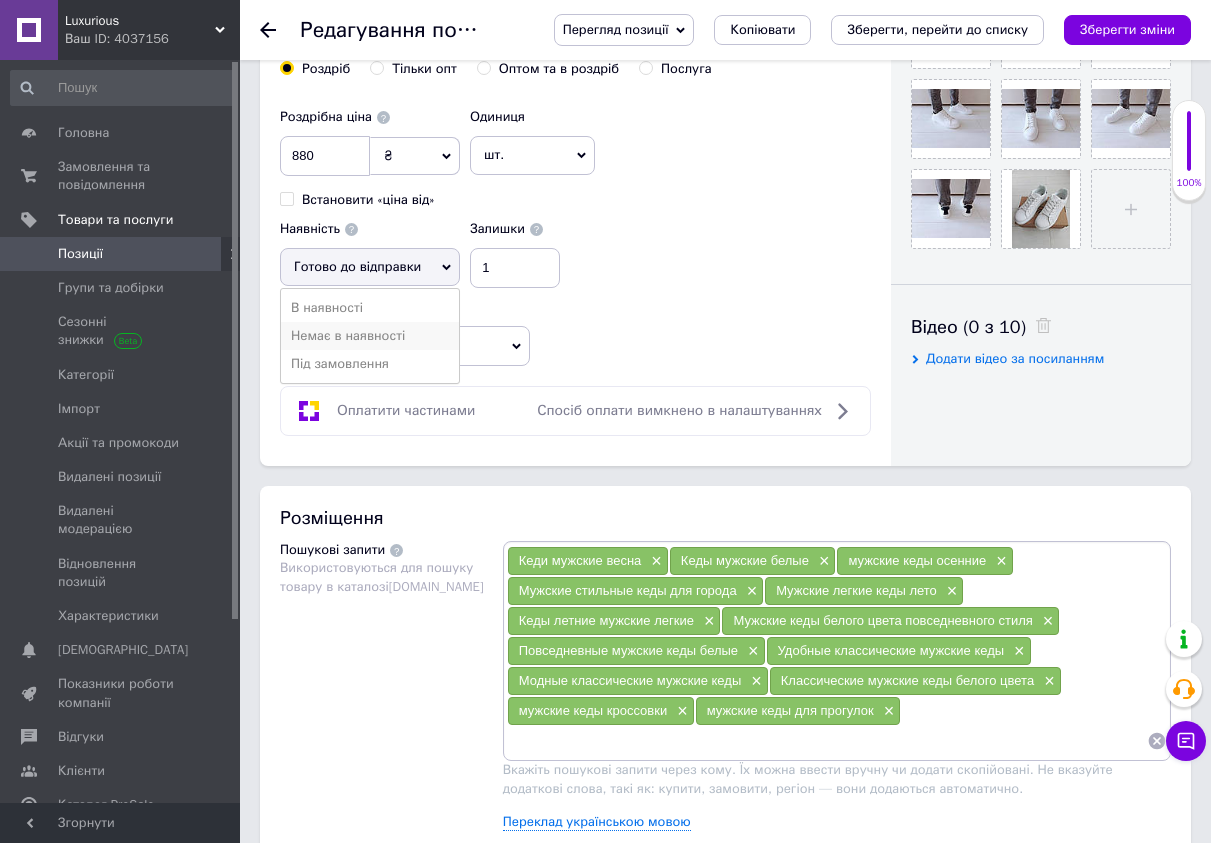 click on "Немає в наявності" at bounding box center (370, 336) 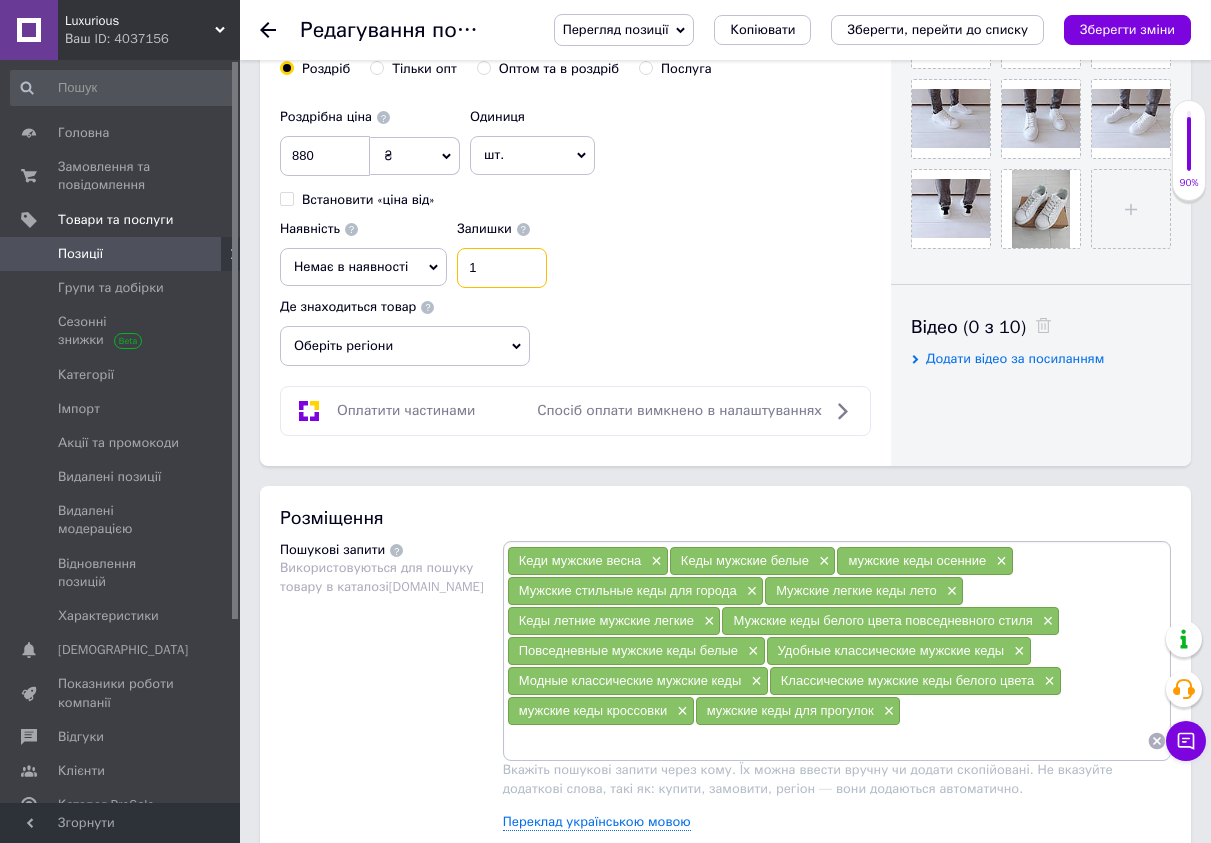 click on "1" at bounding box center (502, 268) 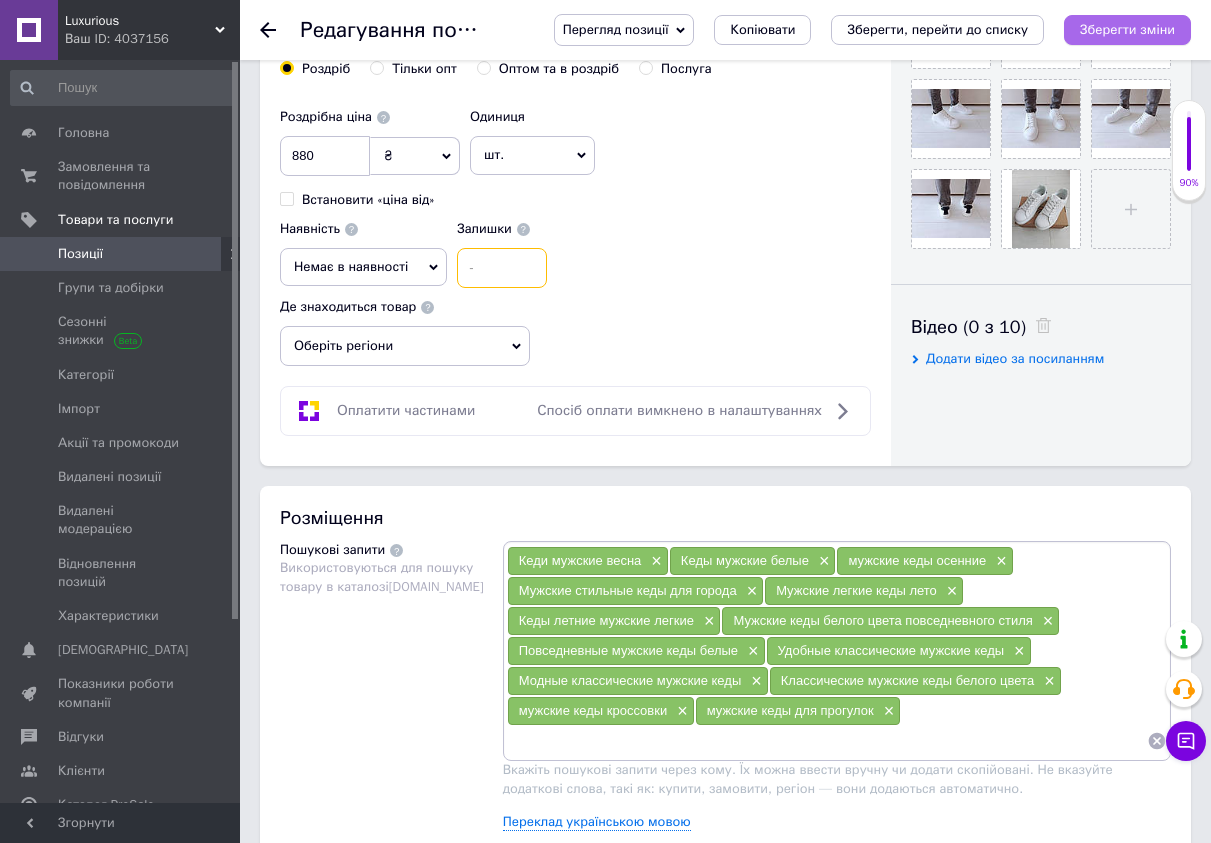 type 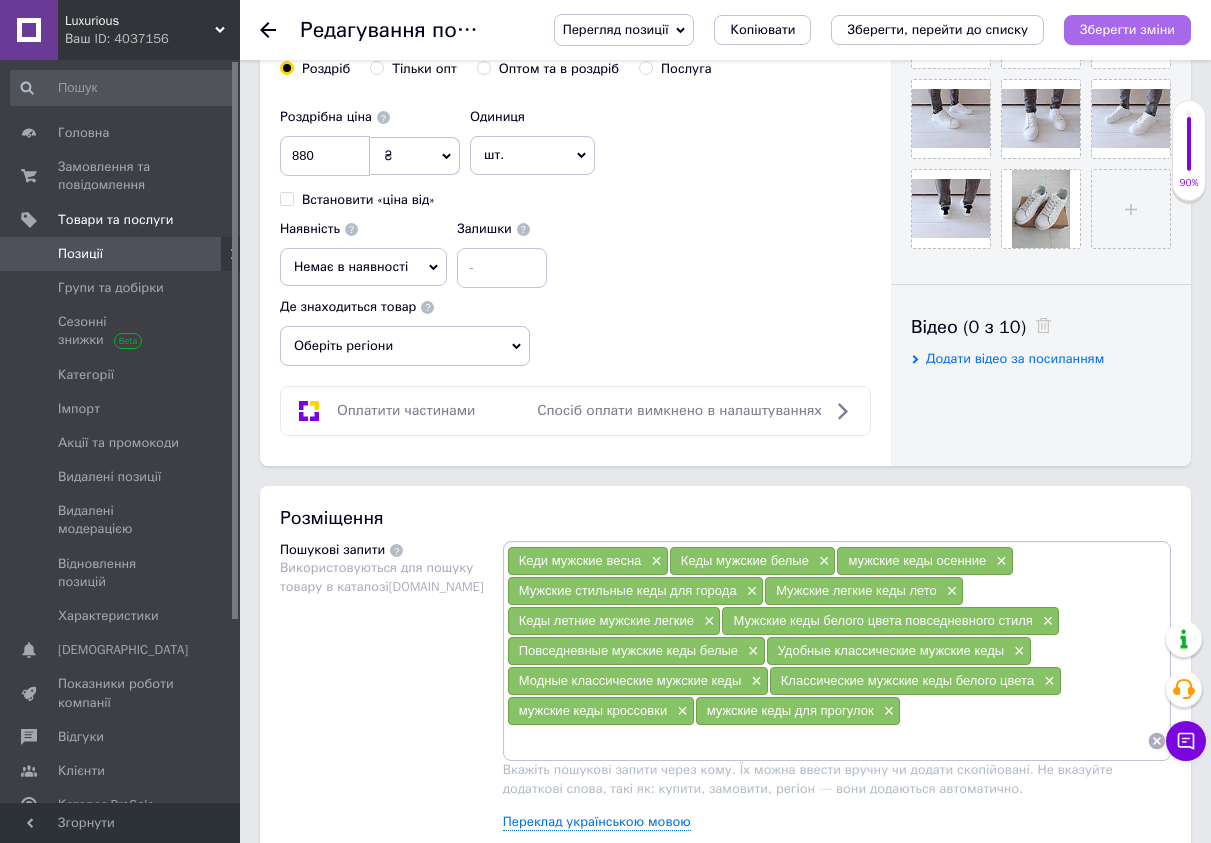 click on "Зберегти зміни" at bounding box center (1127, 29) 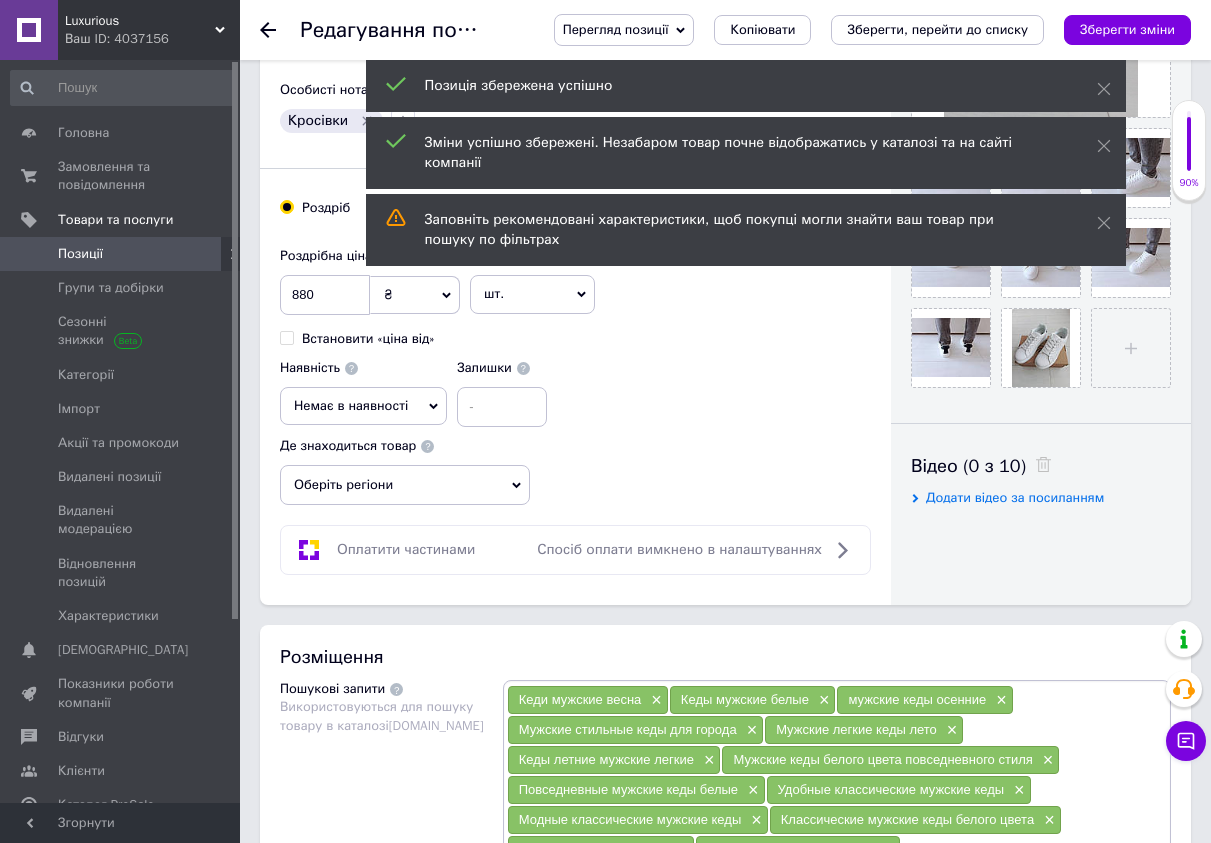 scroll, scrollTop: 418, scrollLeft: 0, axis: vertical 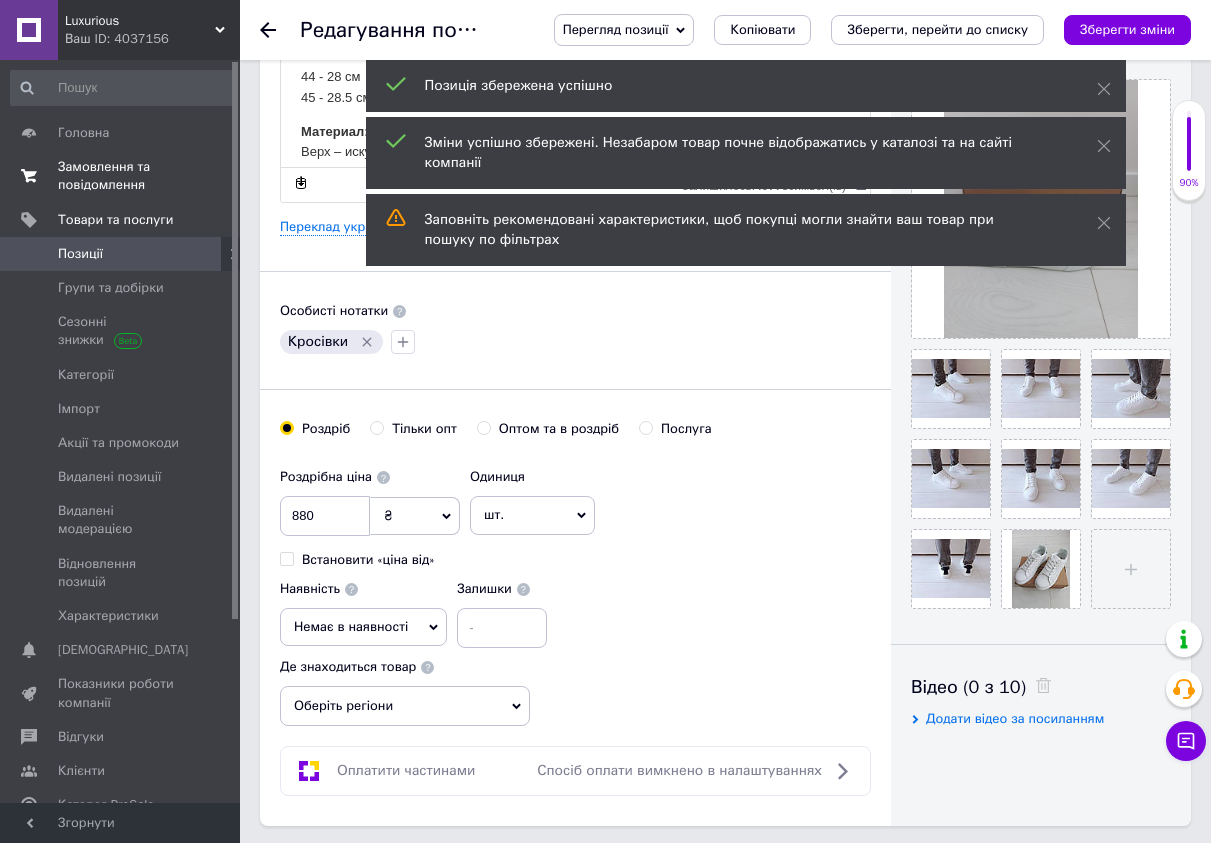 click on "Замовлення та повідомлення" at bounding box center [121, 176] 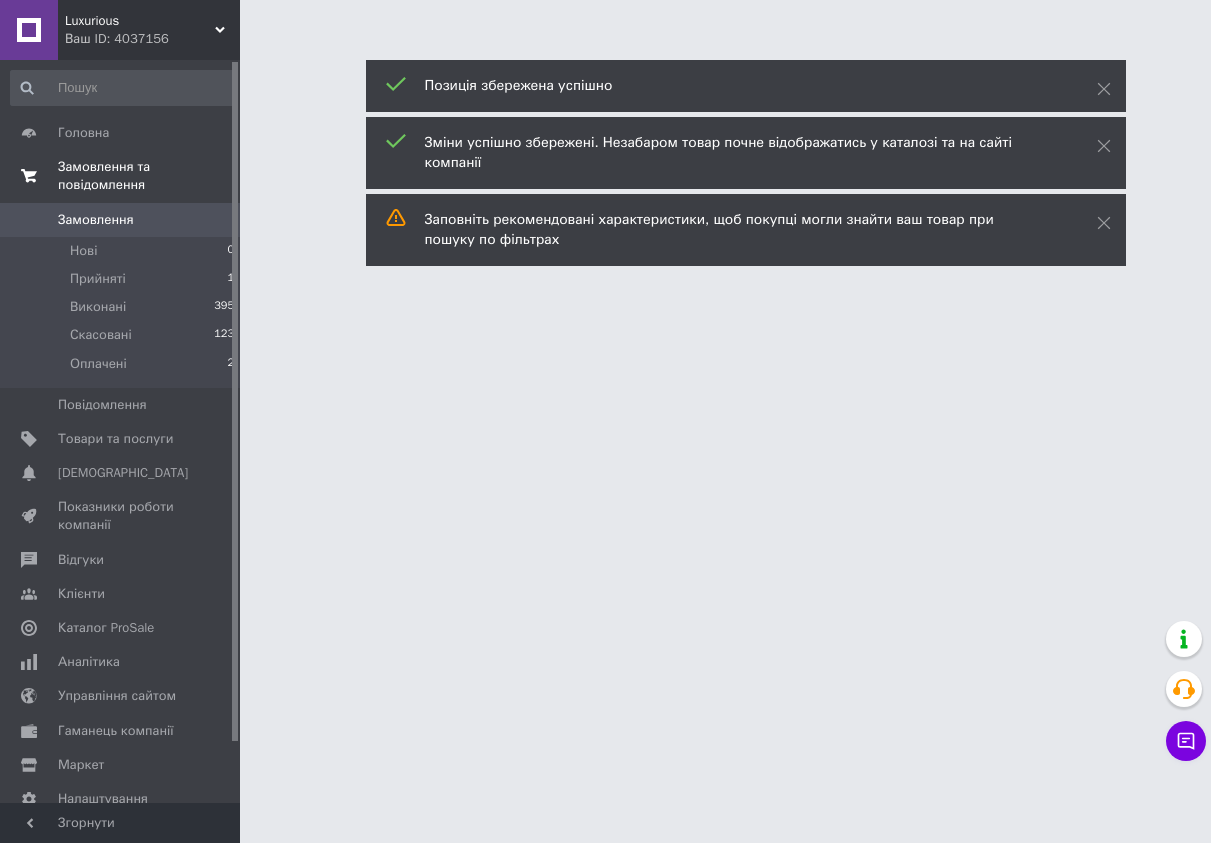 scroll, scrollTop: 0, scrollLeft: 0, axis: both 